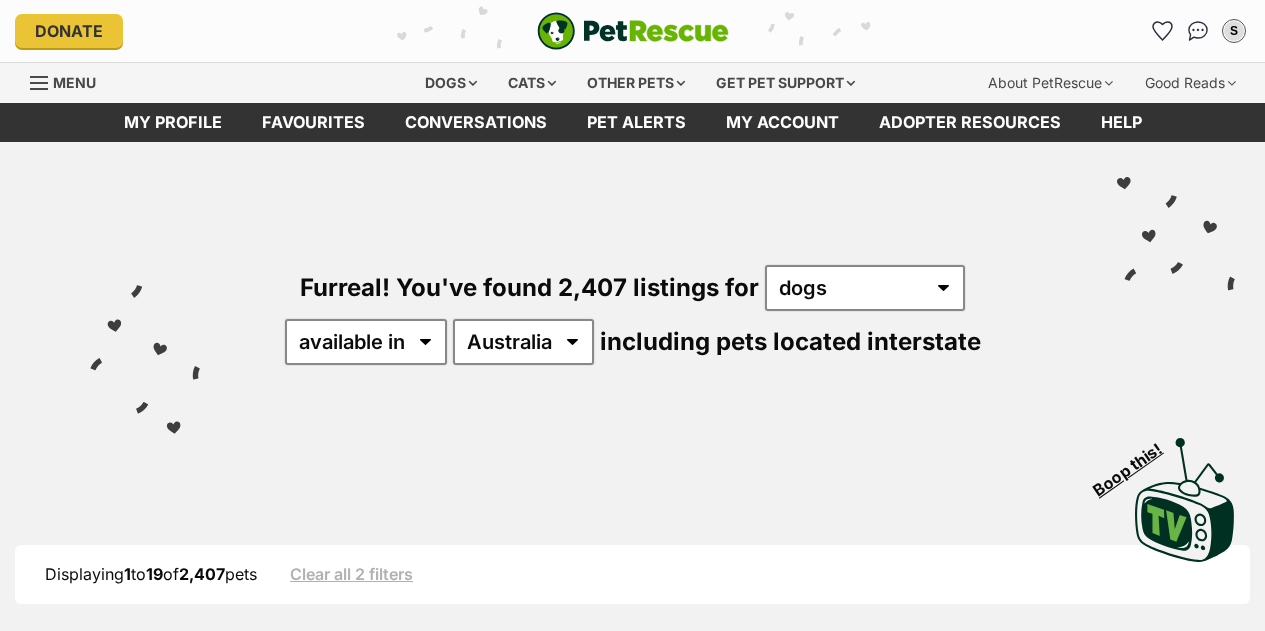 scroll, scrollTop: 0, scrollLeft: 0, axis: both 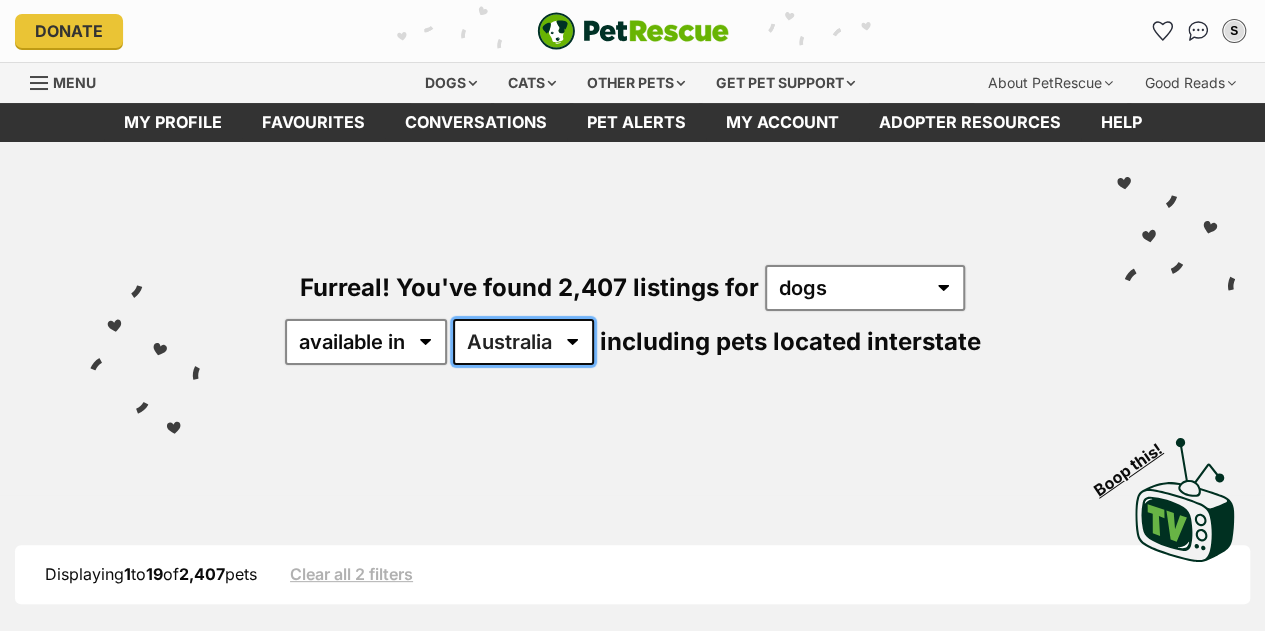 click on "Australia
ACT
NSW
NT
QLD
SA
TAS
VIC
WA" at bounding box center [523, 342] 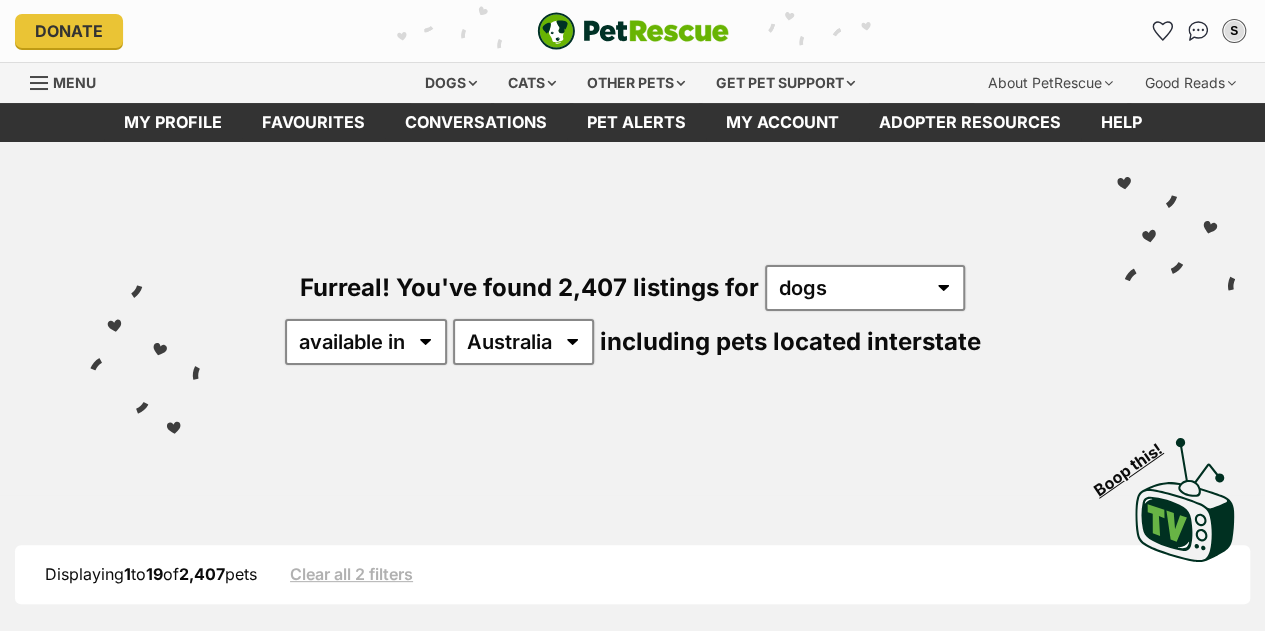click on "Furreal! You've found 2,407 listings for
any type of pet
cats
dogs
other pets
available in
located in
Australia
ACT
NSW
NT
QLD
SA
TAS
VIC
WA
including pets located interstate" at bounding box center [632, 281] 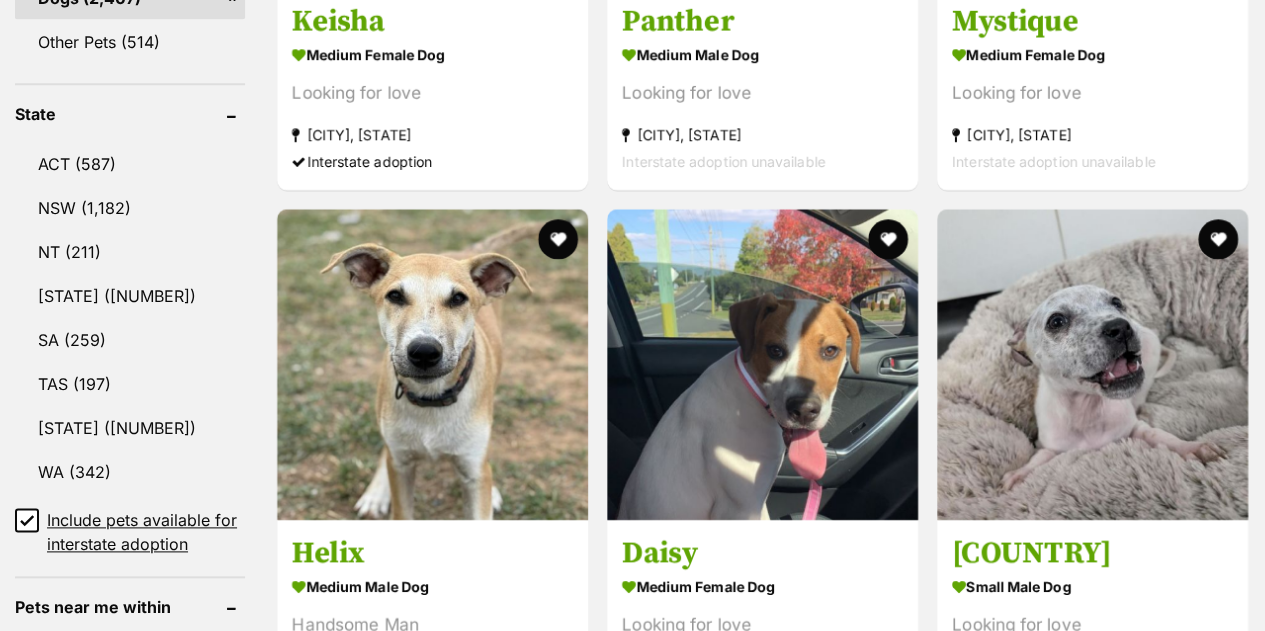 scroll, scrollTop: 961, scrollLeft: 0, axis: vertical 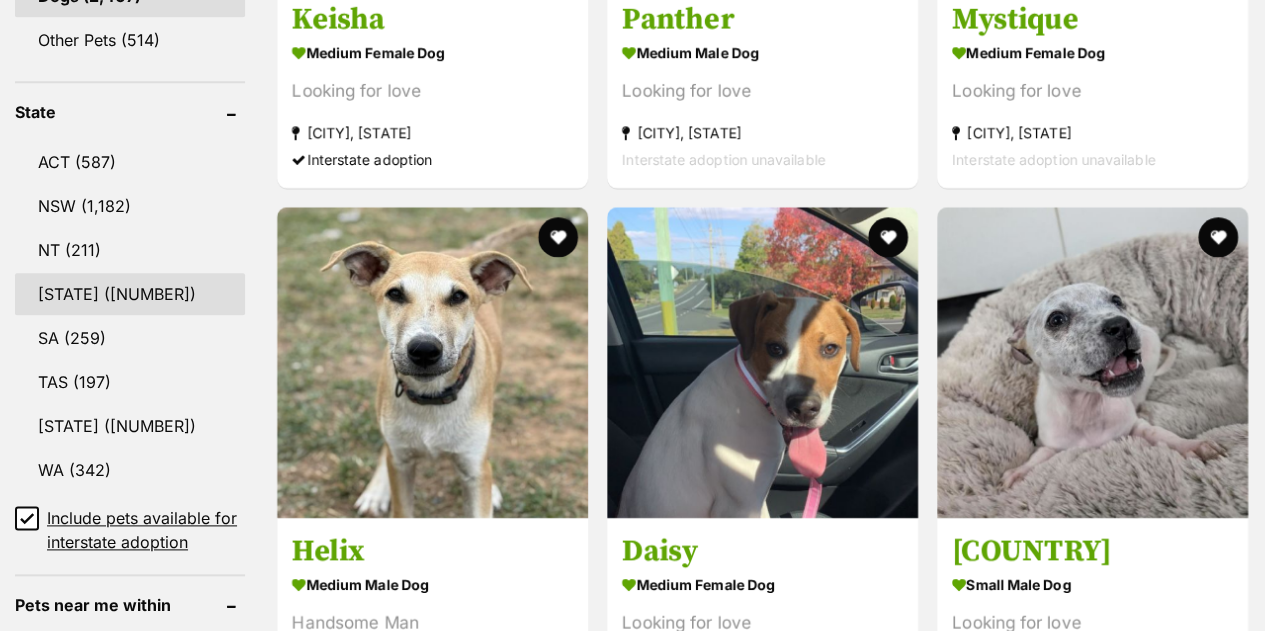 click on "QLD (807)" at bounding box center (130, 294) 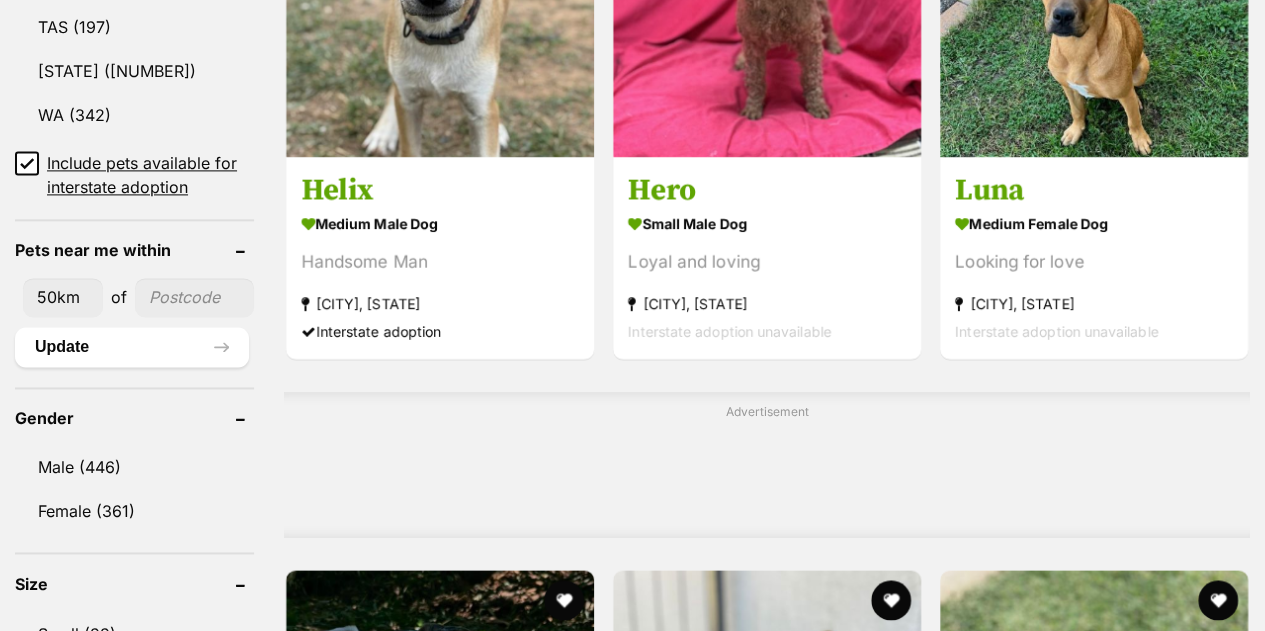 scroll, scrollTop: 1321, scrollLeft: 0, axis: vertical 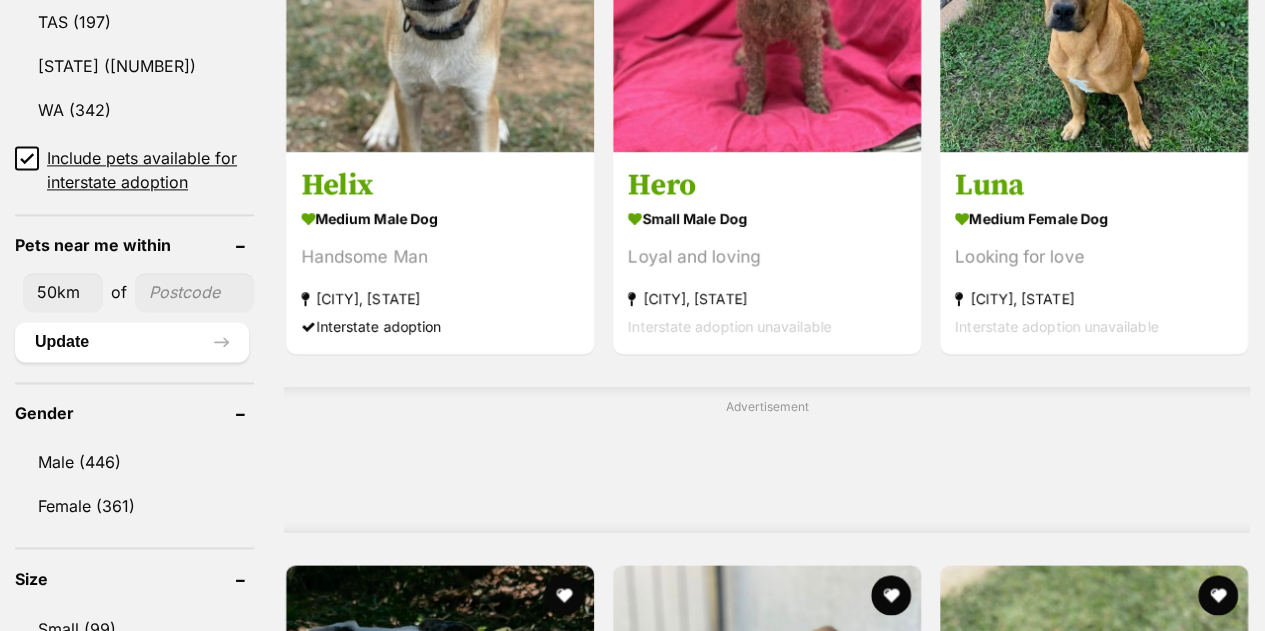 click at bounding box center (194, 292) 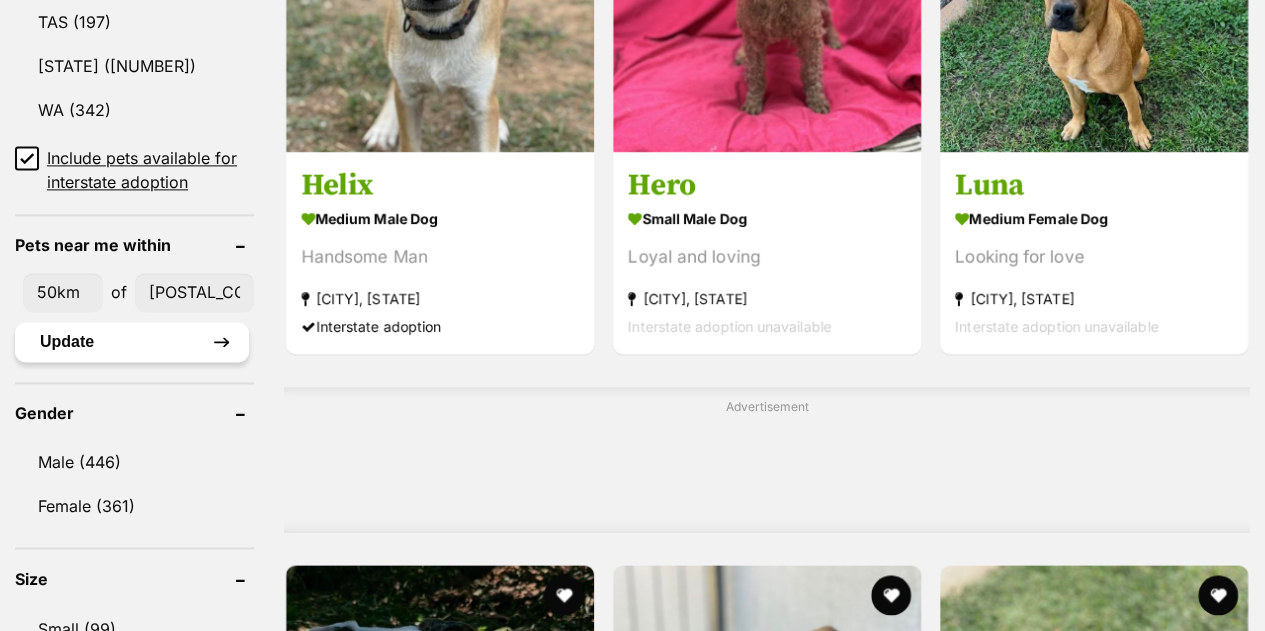 click on "Update" at bounding box center [132, 342] 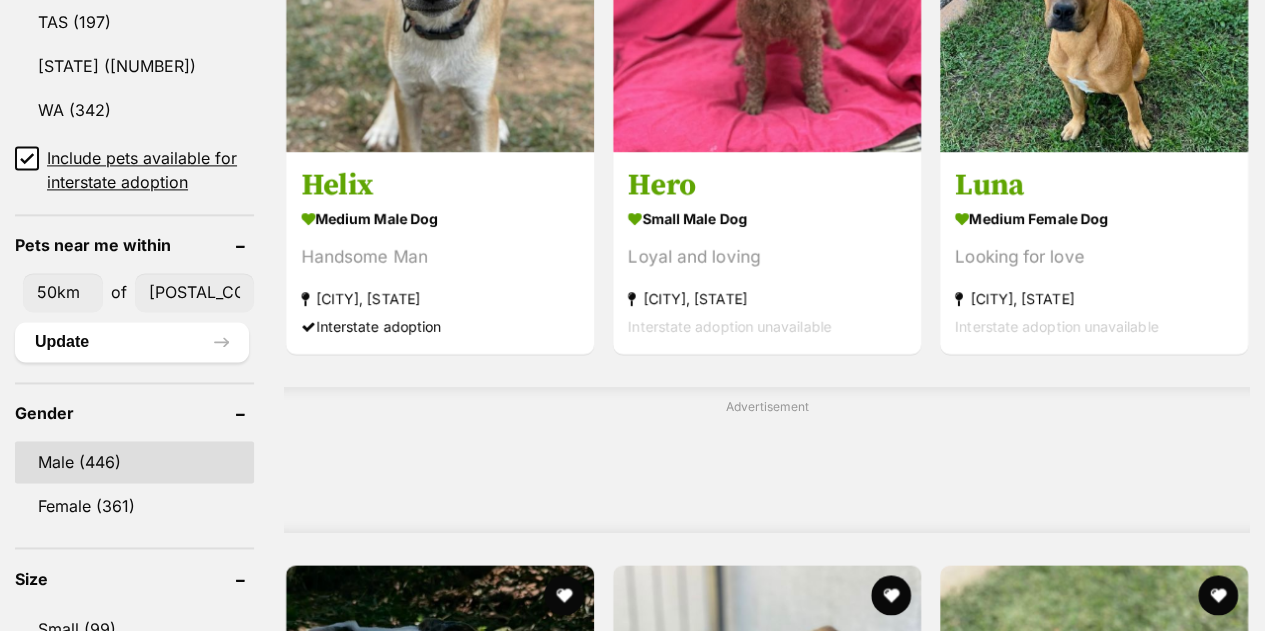 click on "Male (446)" at bounding box center (134, 462) 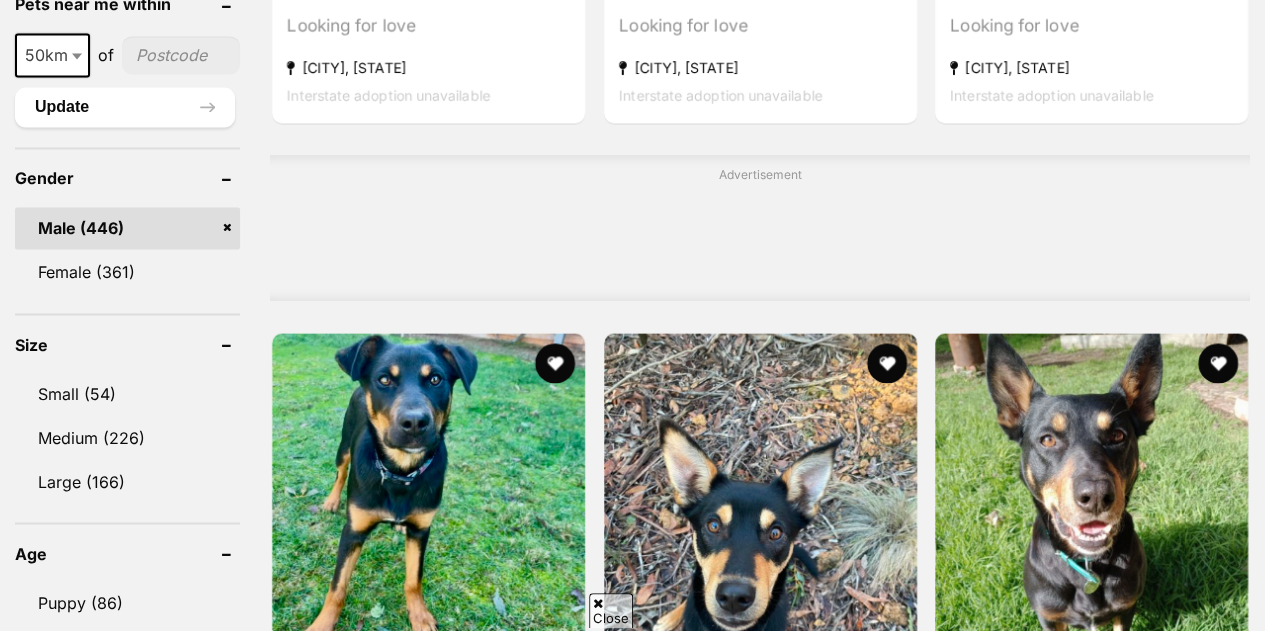 scroll, scrollTop: 1621, scrollLeft: 0, axis: vertical 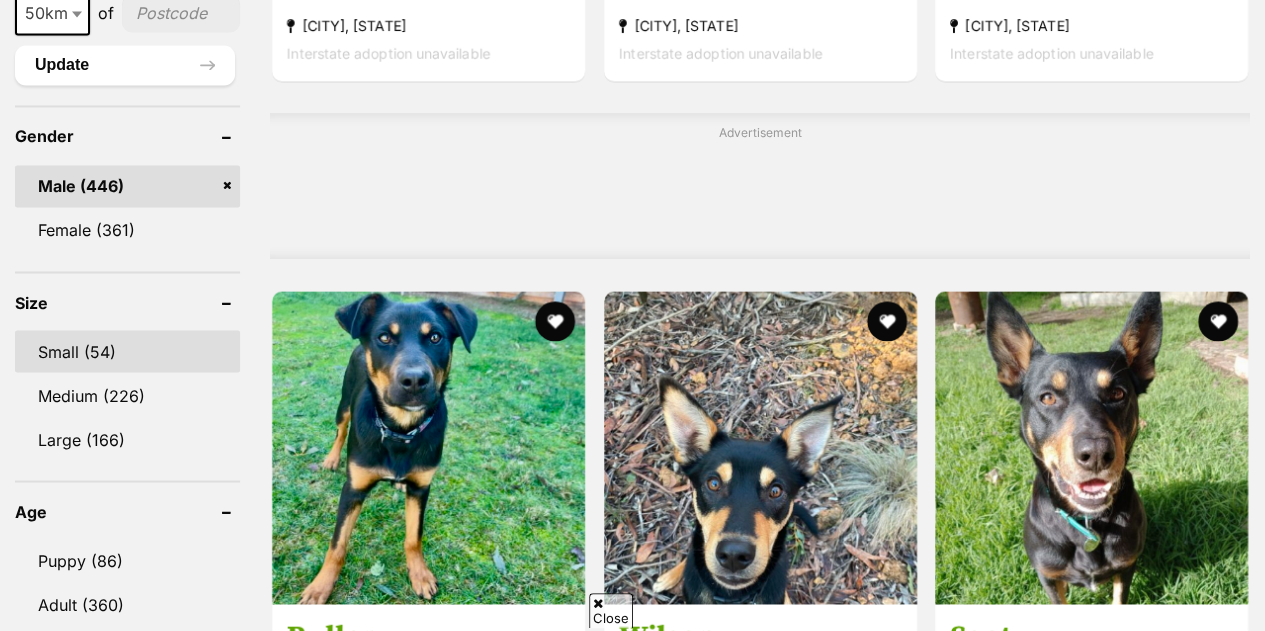 click on "Small (54)" at bounding box center (127, 351) 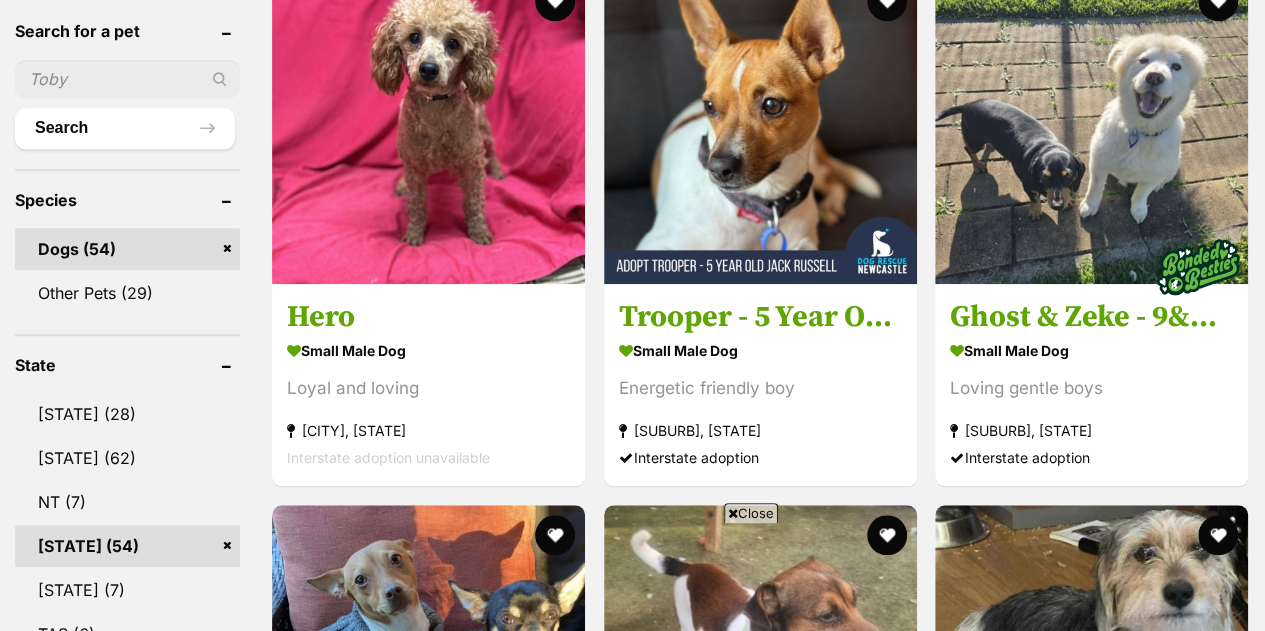 scroll, scrollTop: 683, scrollLeft: 0, axis: vertical 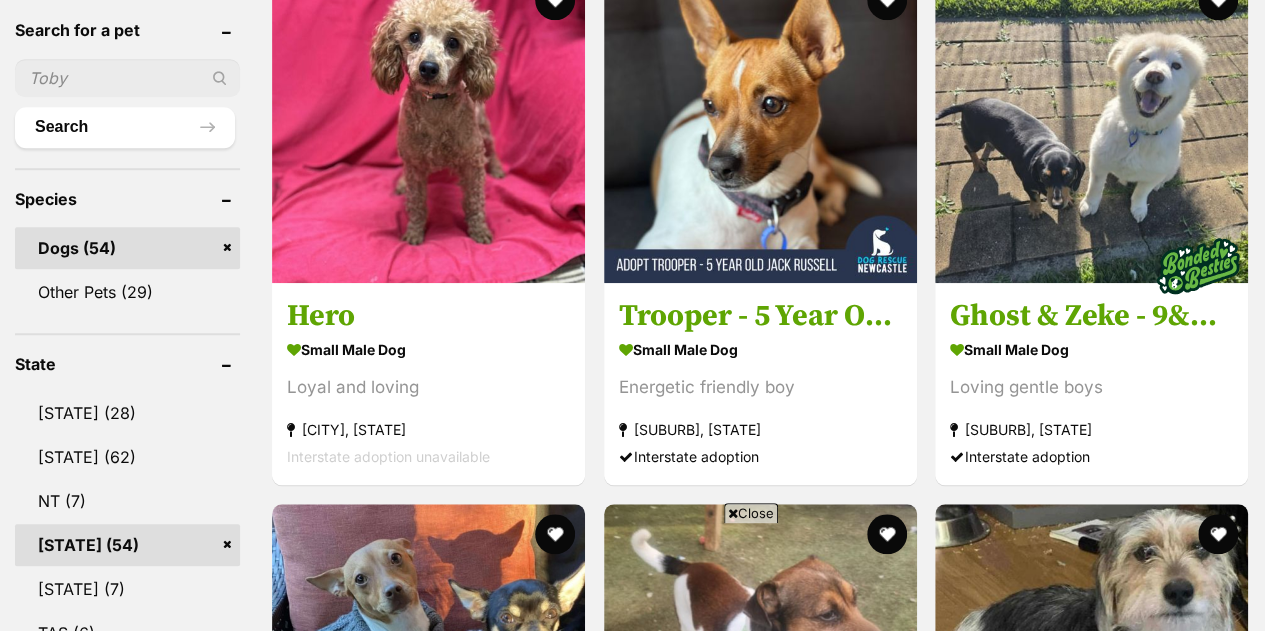 click on "Close" at bounding box center (751, 513) 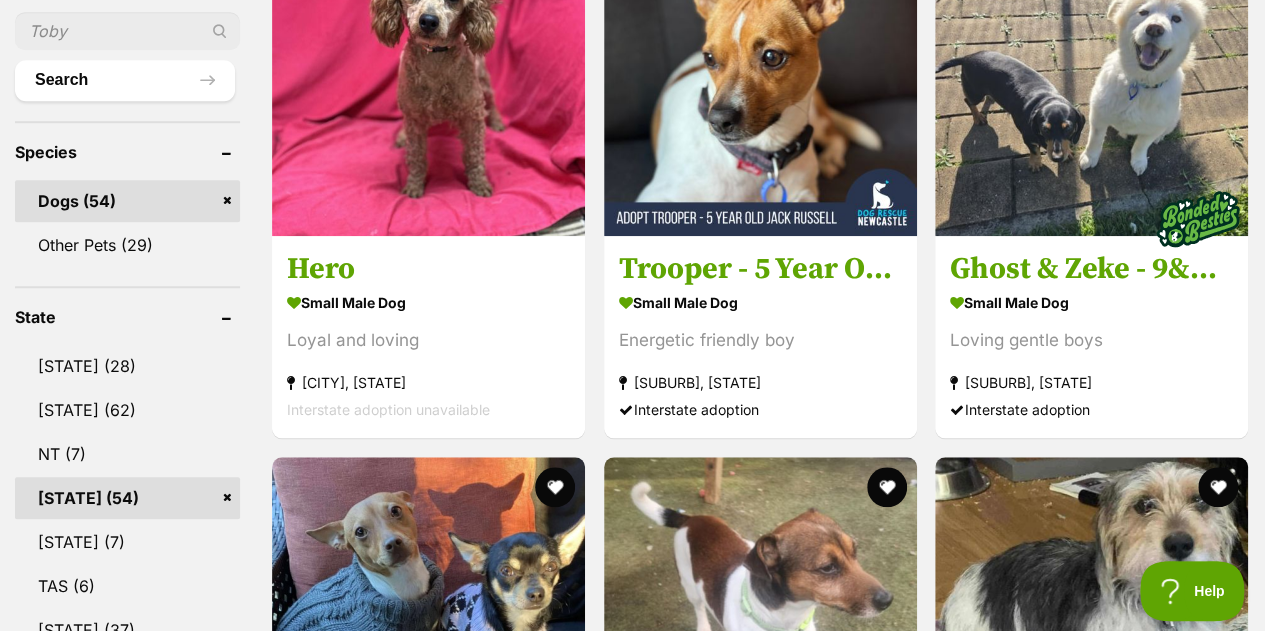 scroll, scrollTop: 0, scrollLeft: 0, axis: both 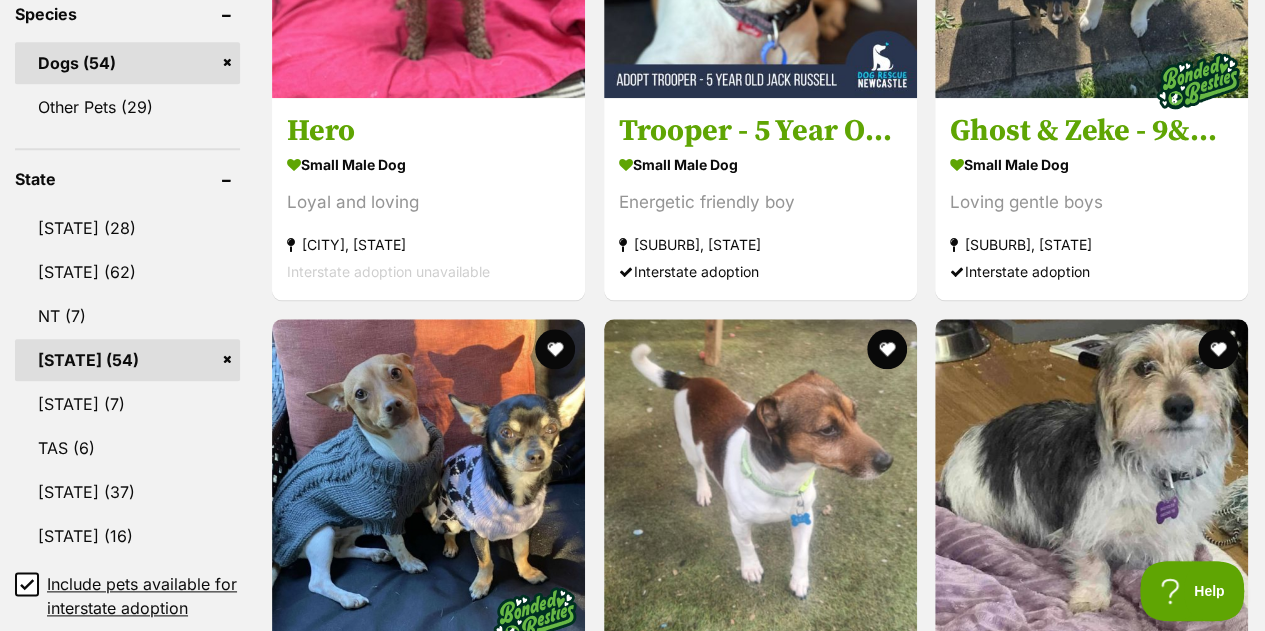 click on "QLD (54)" at bounding box center [127, 360] 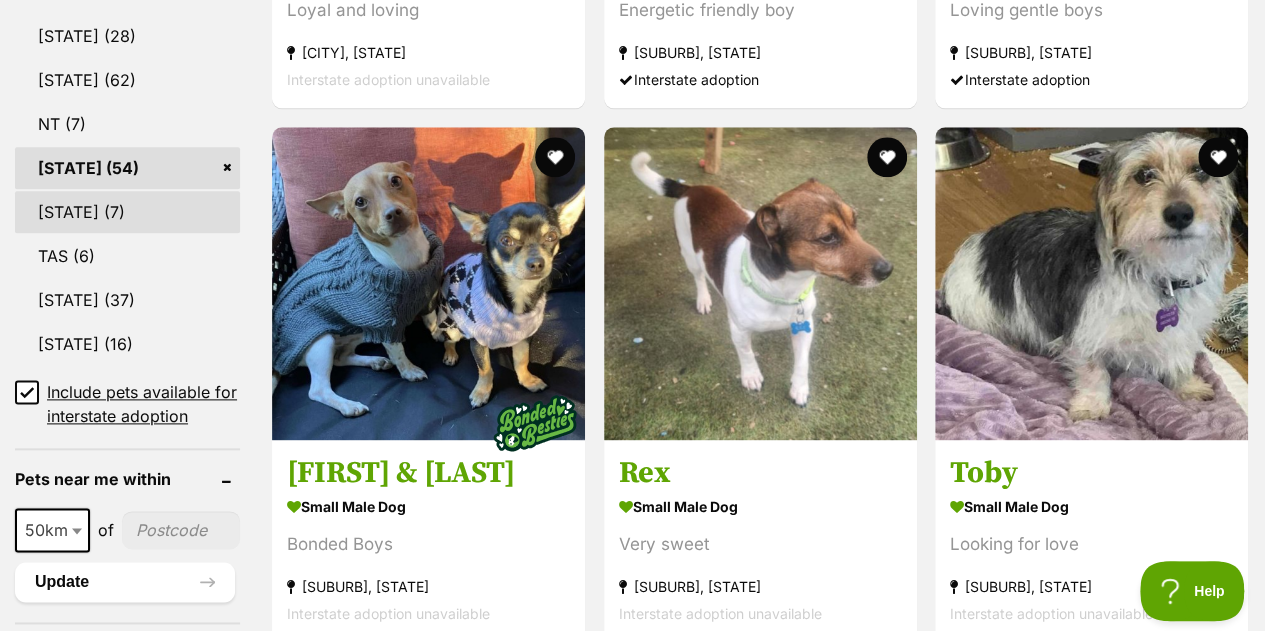 scroll, scrollTop: 1065, scrollLeft: 0, axis: vertical 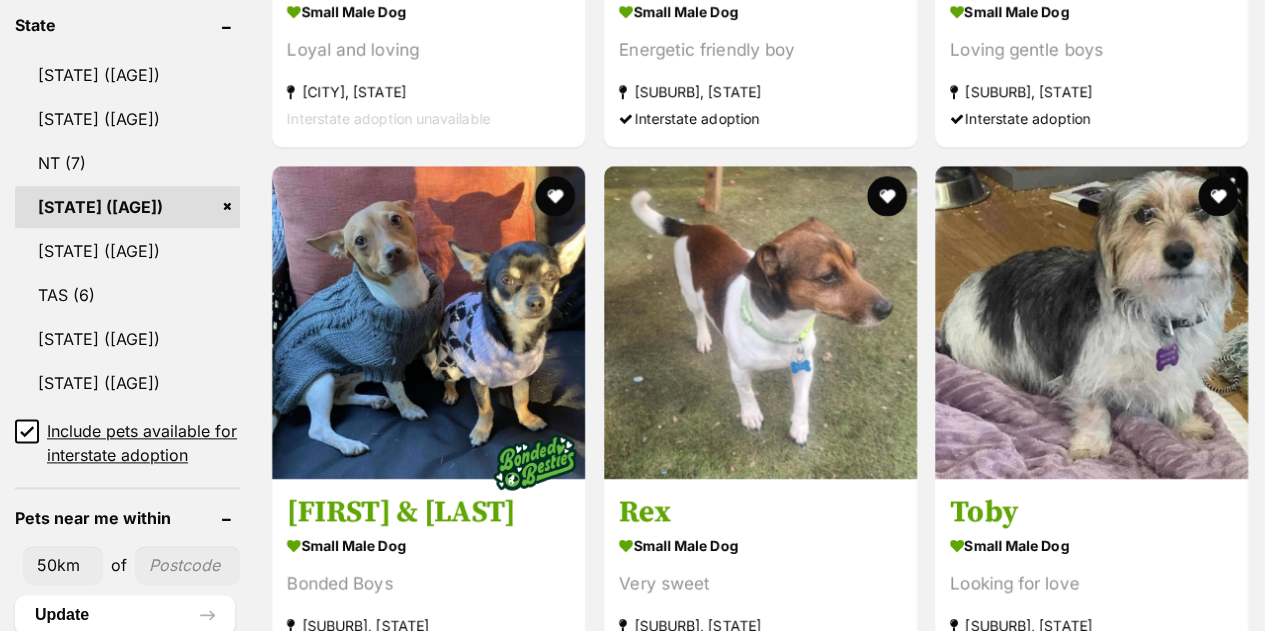 click 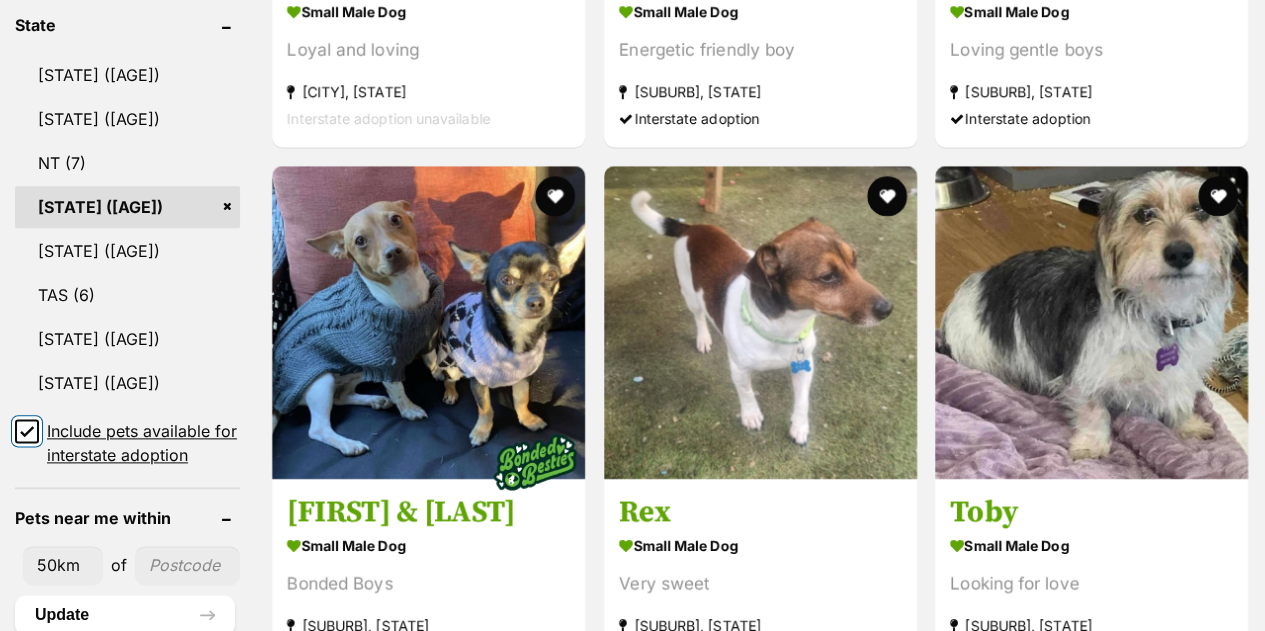 click on "Include pets available for interstate adoption" at bounding box center (27, 431) 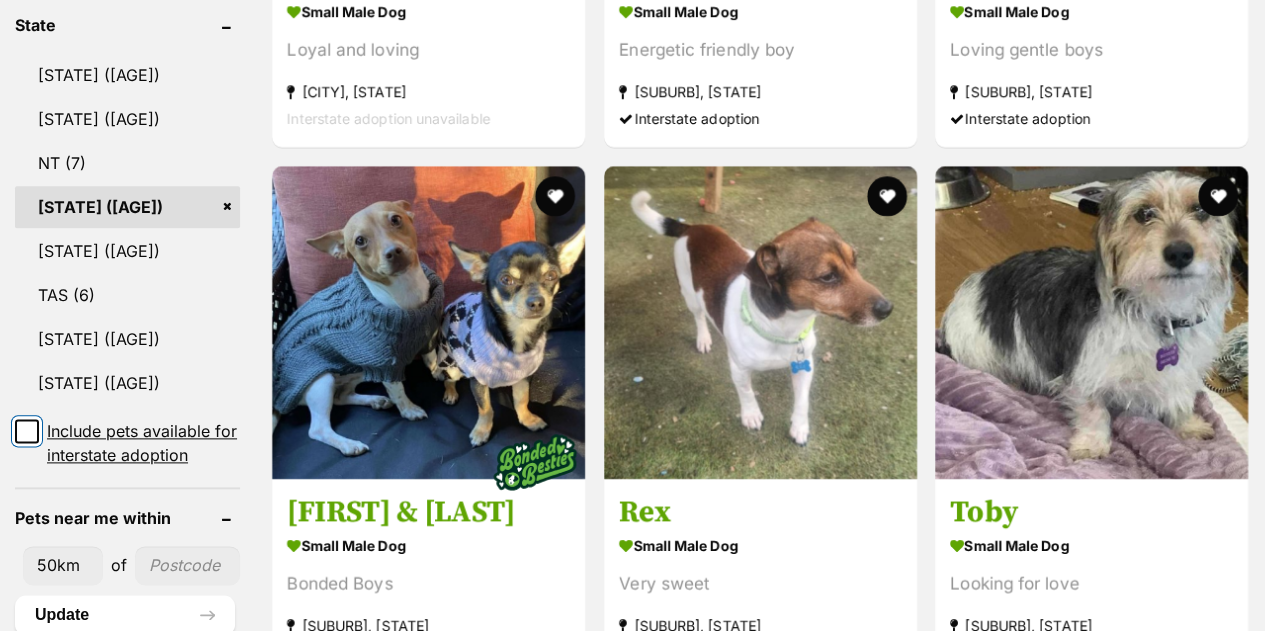 scroll, scrollTop: 1021, scrollLeft: 0, axis: vertical 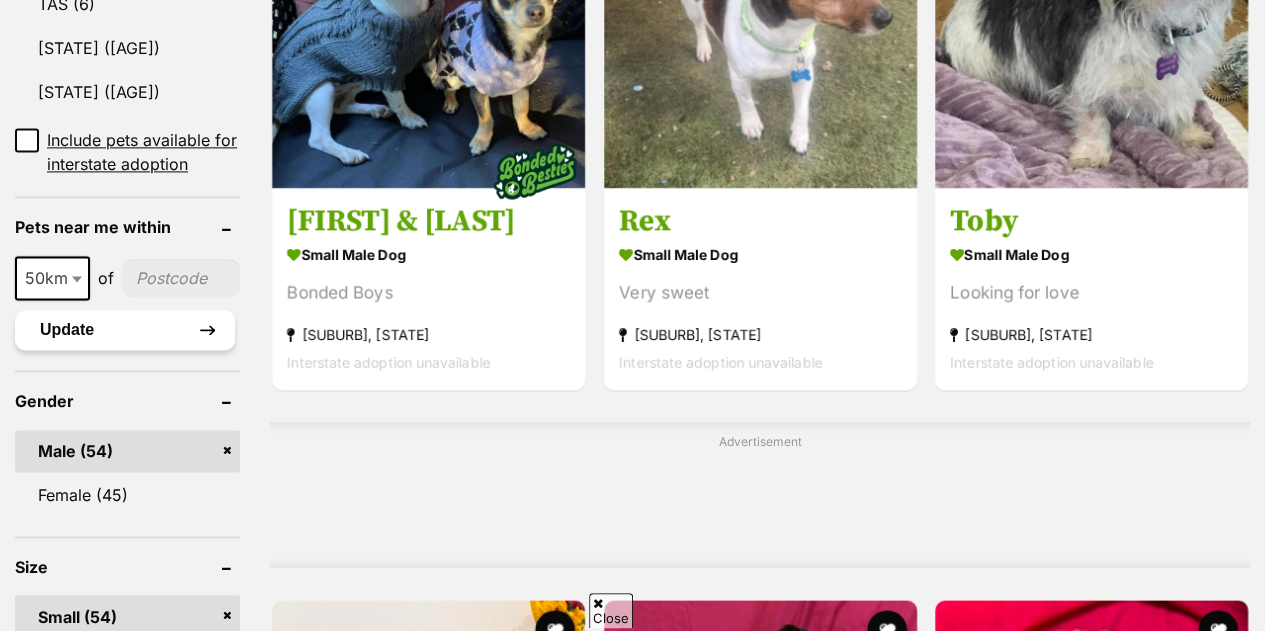 click on "Update" at bounding box center [125, 330] 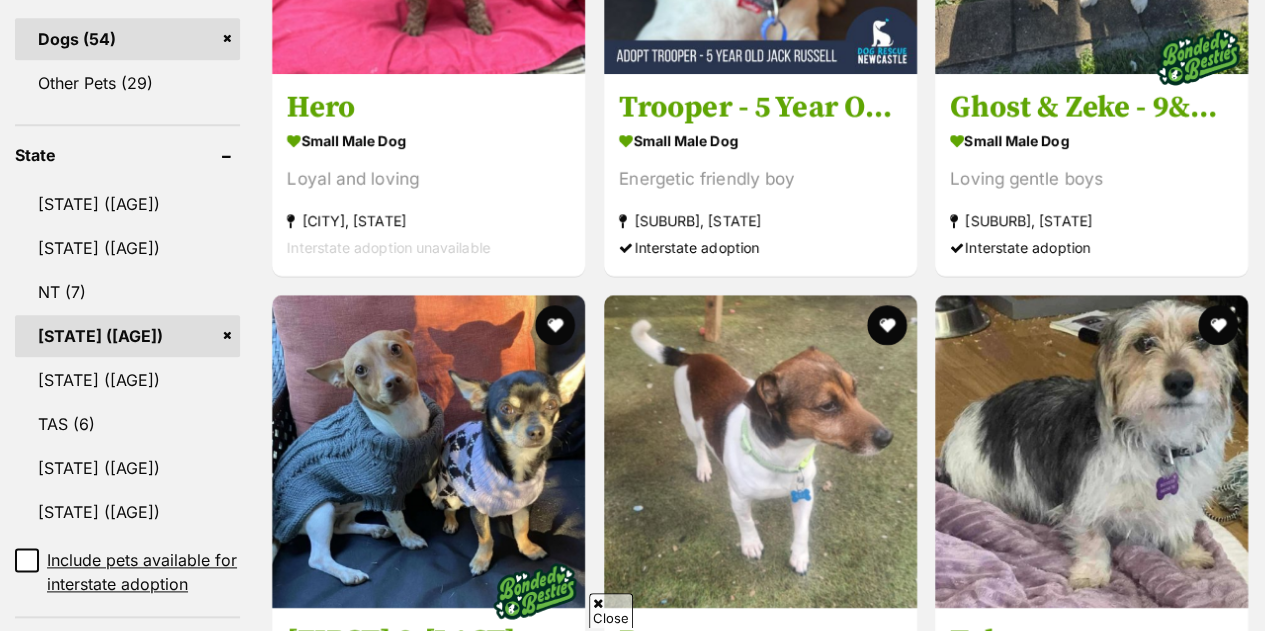 scroll, scrollTop: 890, scrollLeft: 0, axis: vertical 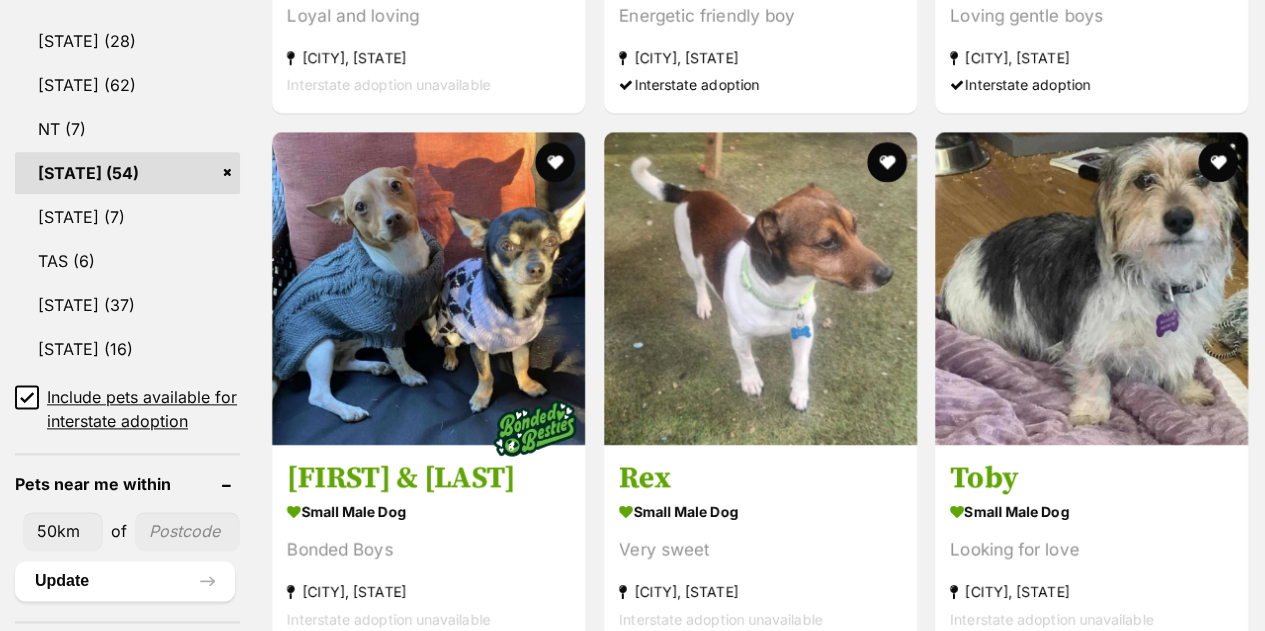 click 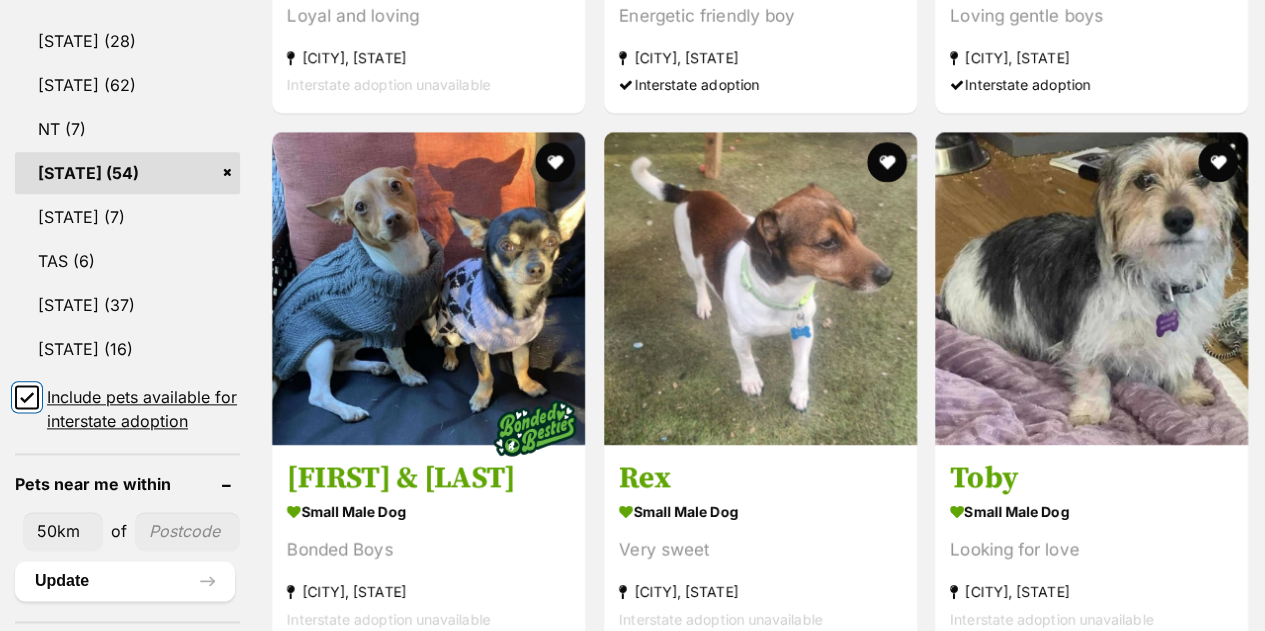 click on "Include pets available for interstate adoption" at bounding box center [27, 397] 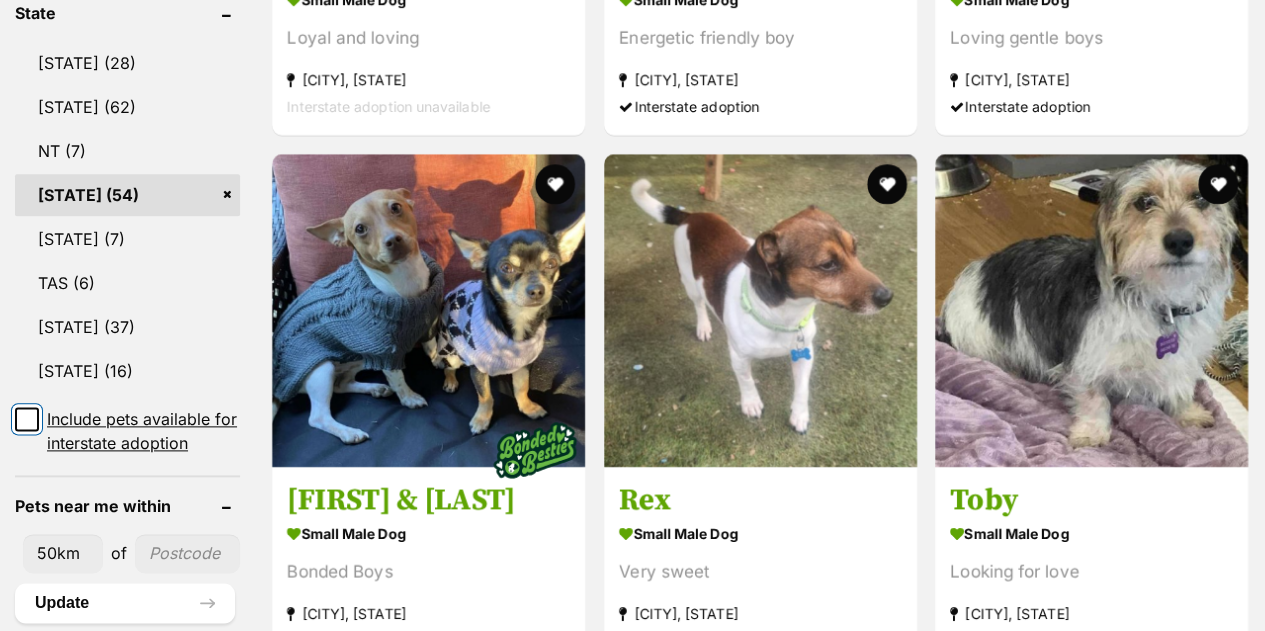 scroll, scrollTop: 1014, scrollLeft: 0, axis: vertical 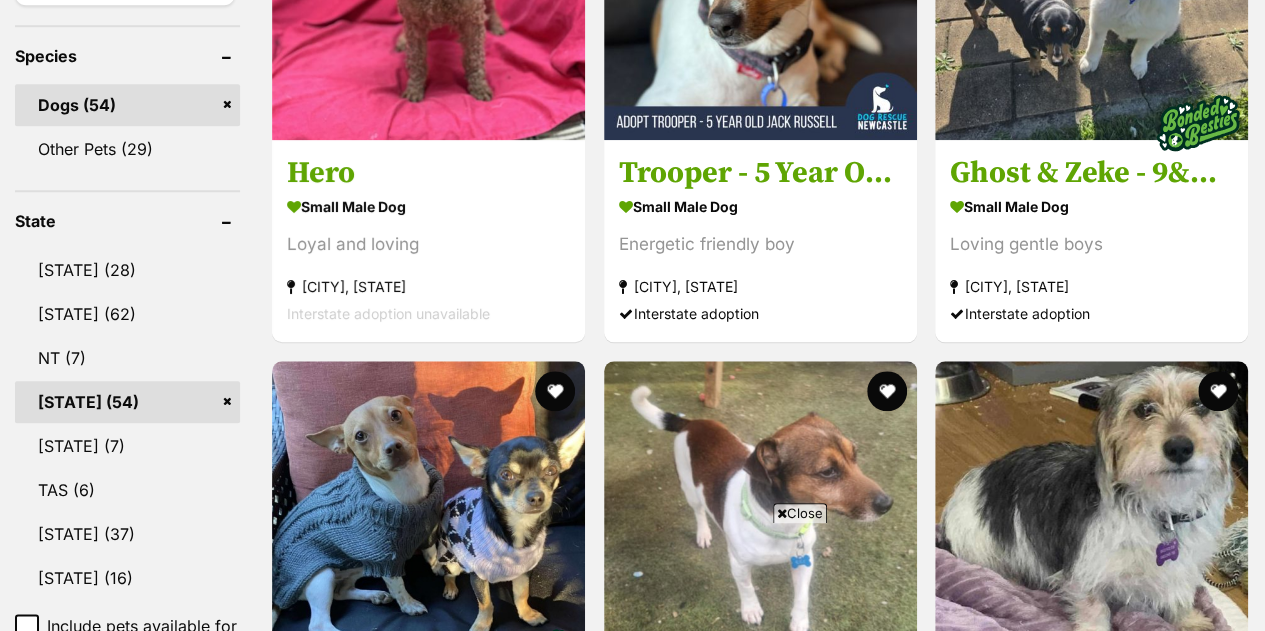 click on "Close" at bounding box center (800, 513) 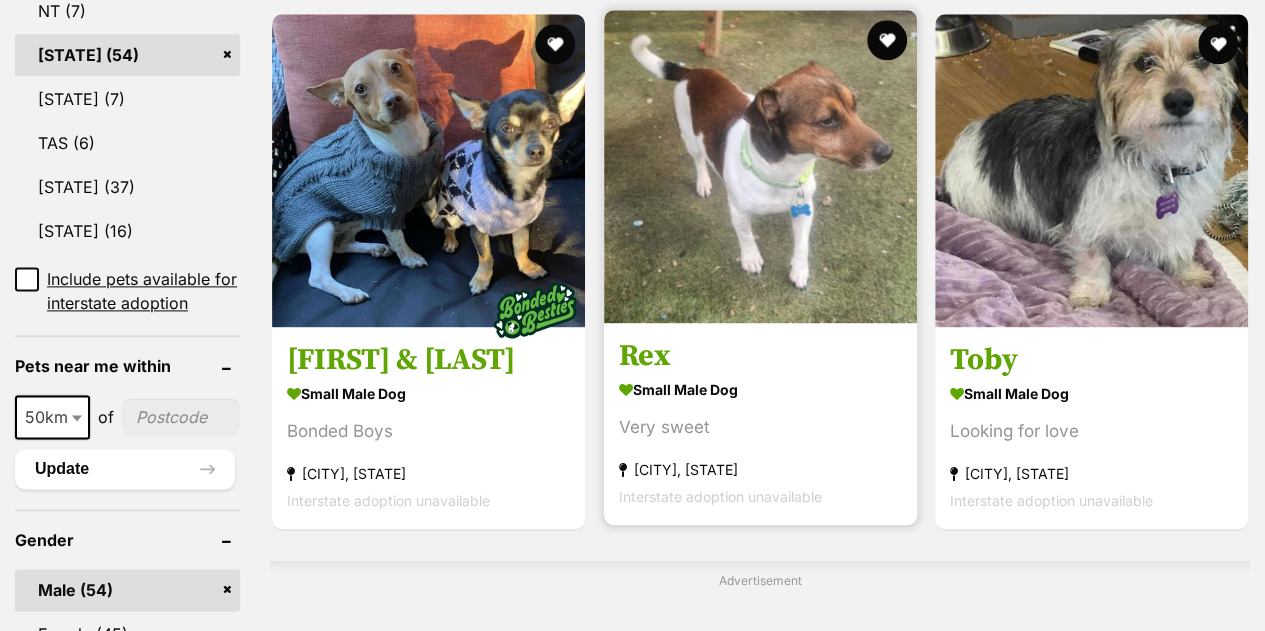 scroll, scrollTop: 0, scrollLeft: 0, axis: both 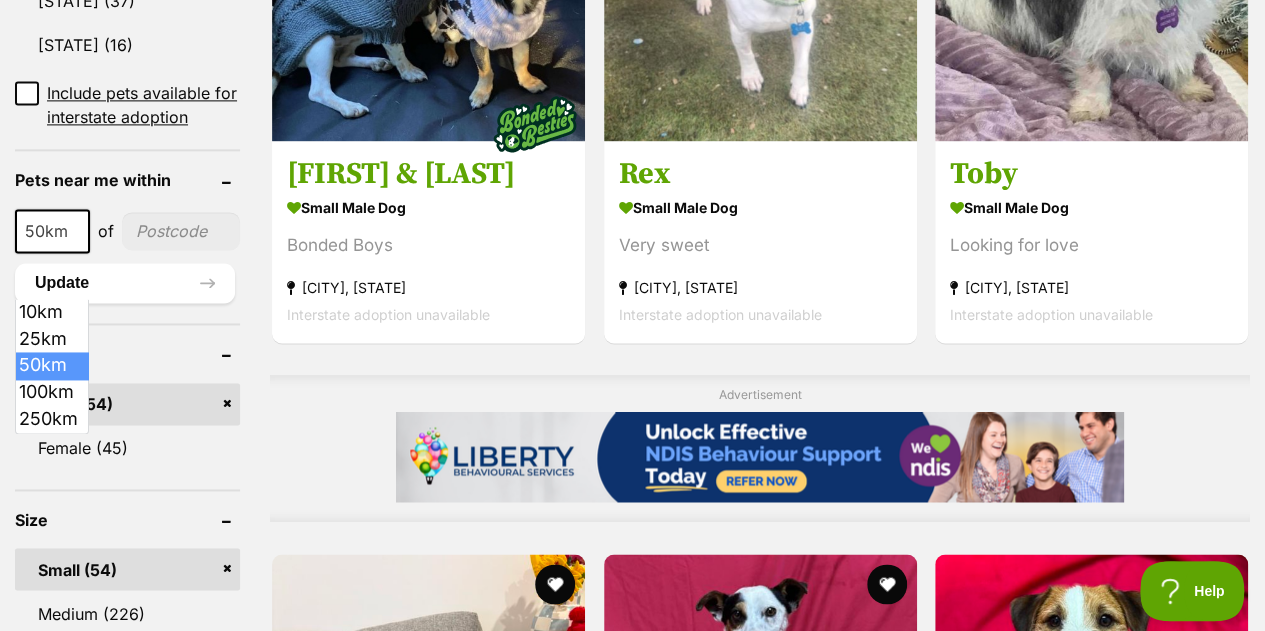 click at bounding box center [77, 232] 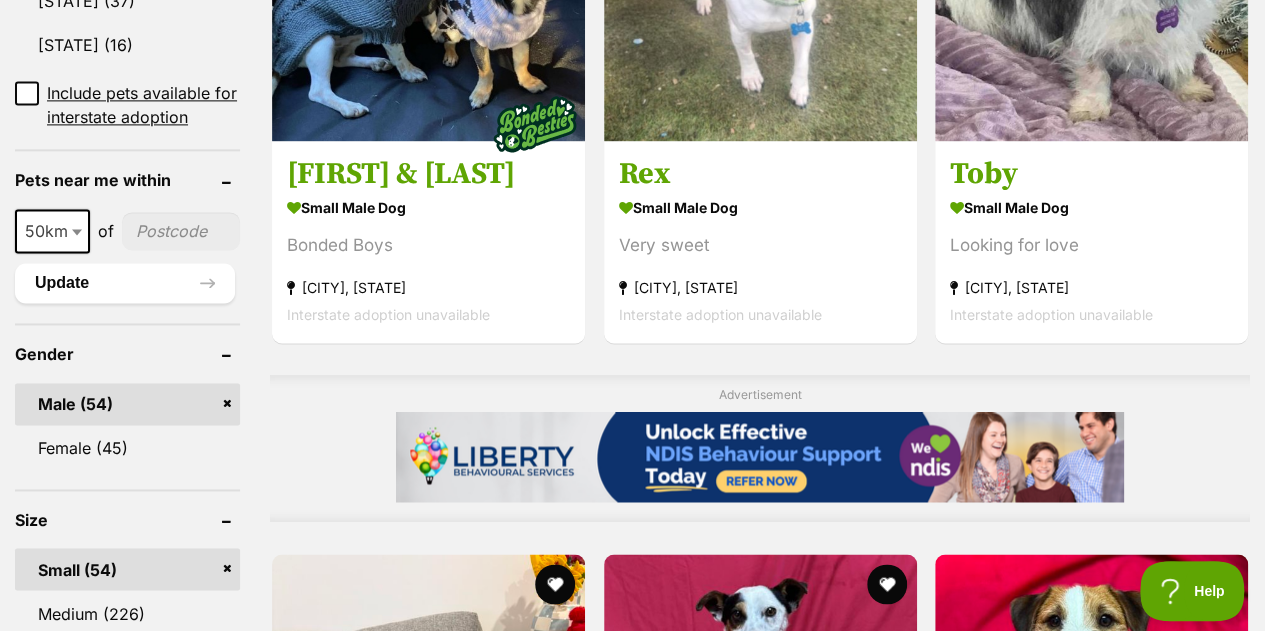click at bounding box center (181, 231) 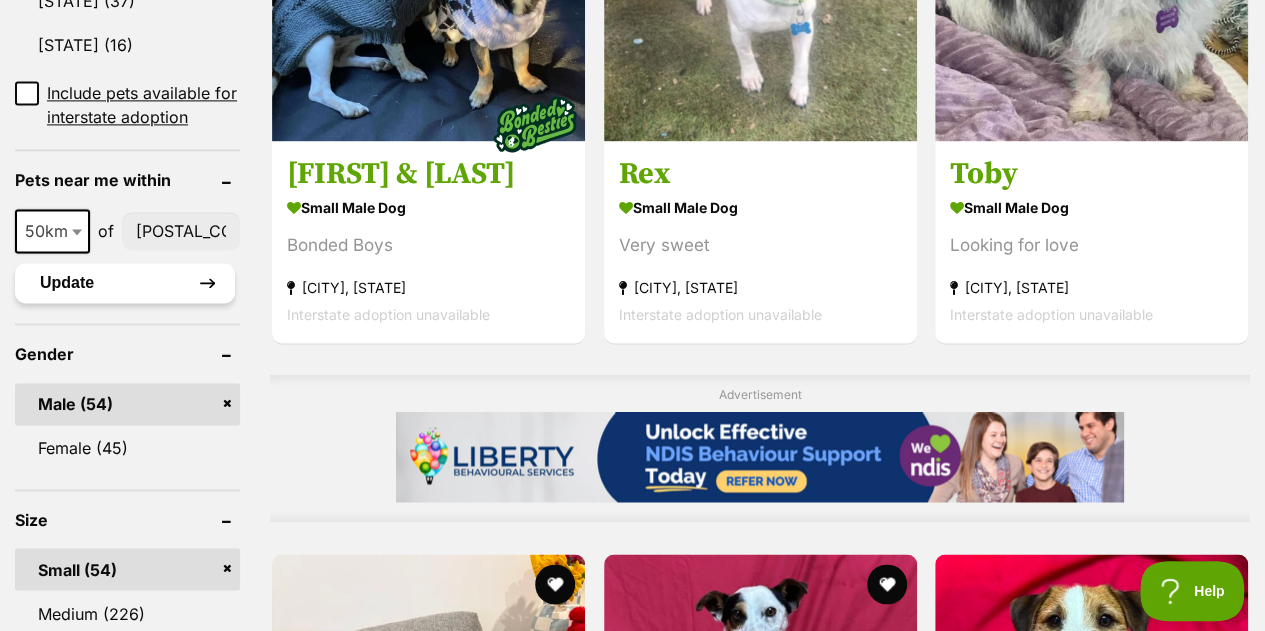 type on "4207" 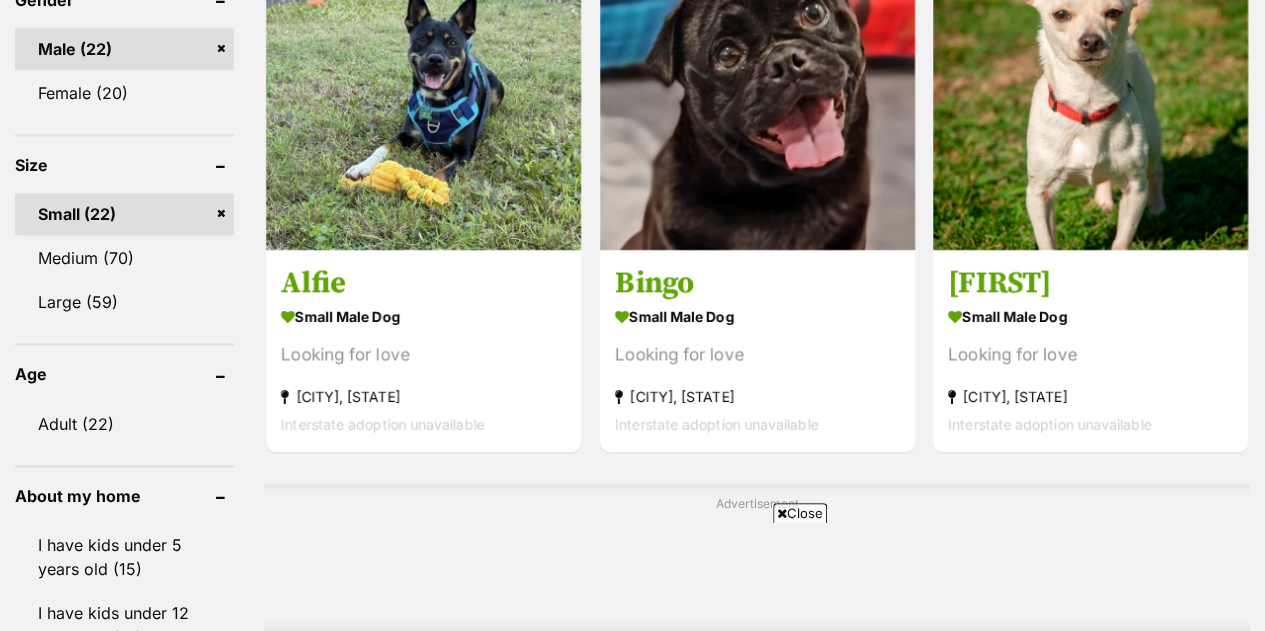 scroll, scrollTop: 1255, scrollLeft: 0, axis: vertical 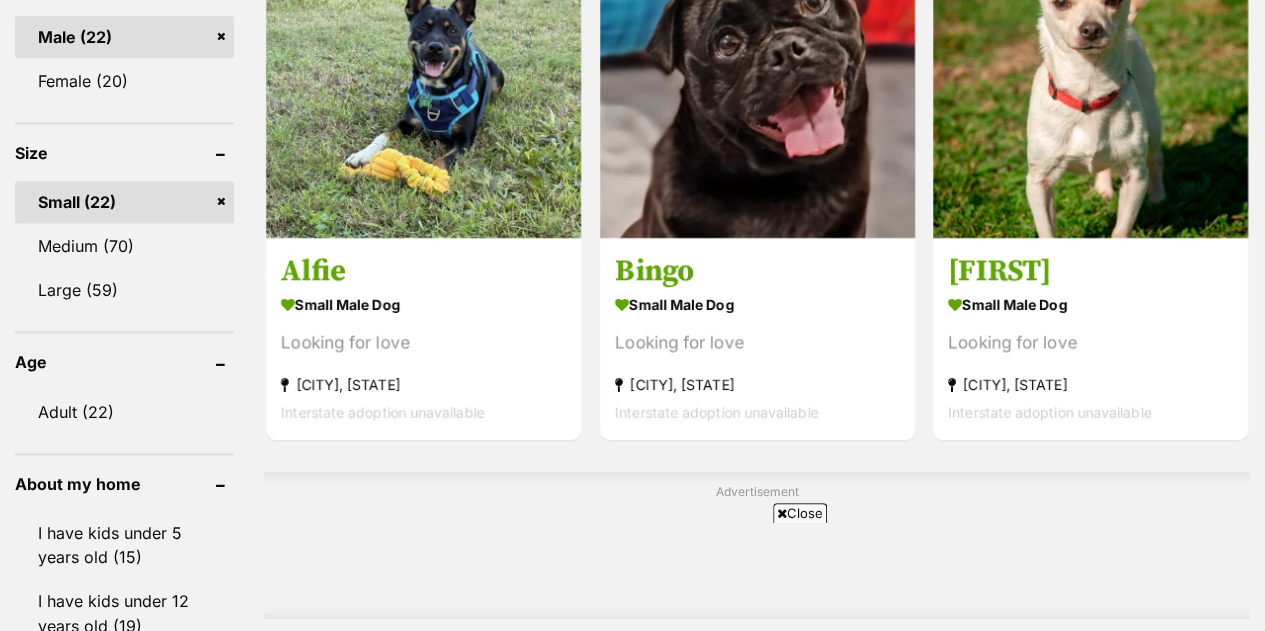 click on "Close" at bounding box center [800, 513] 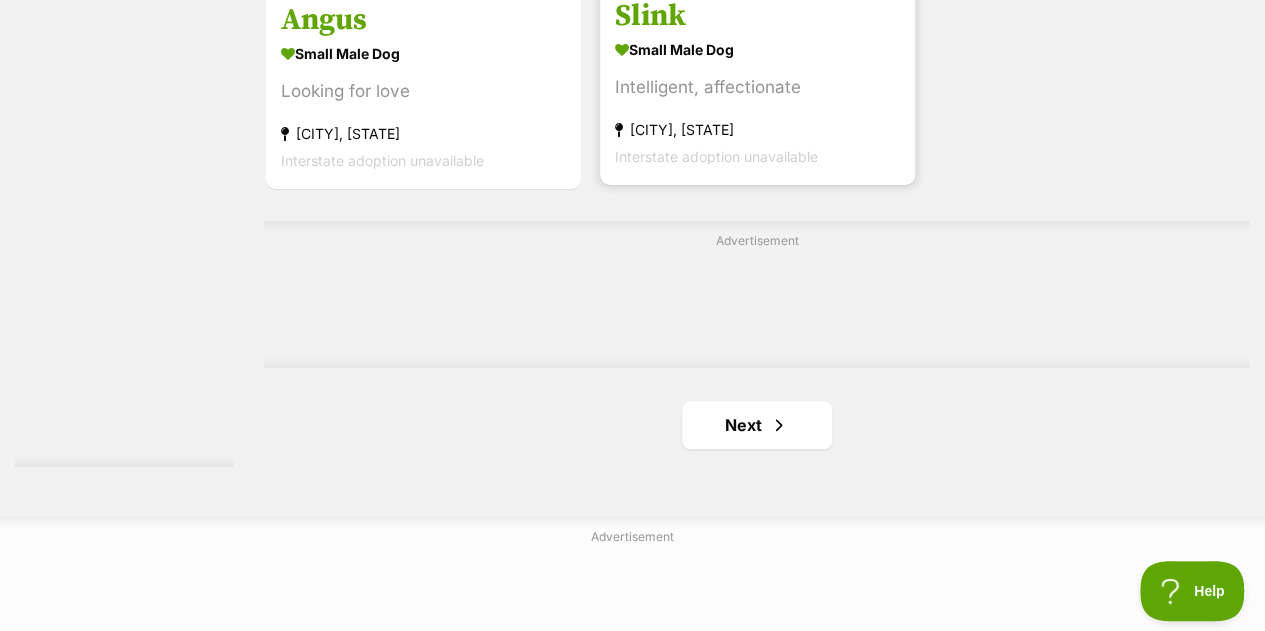 scroll, scrollTop: 4630, scrollLeft: 0, axis: vertical 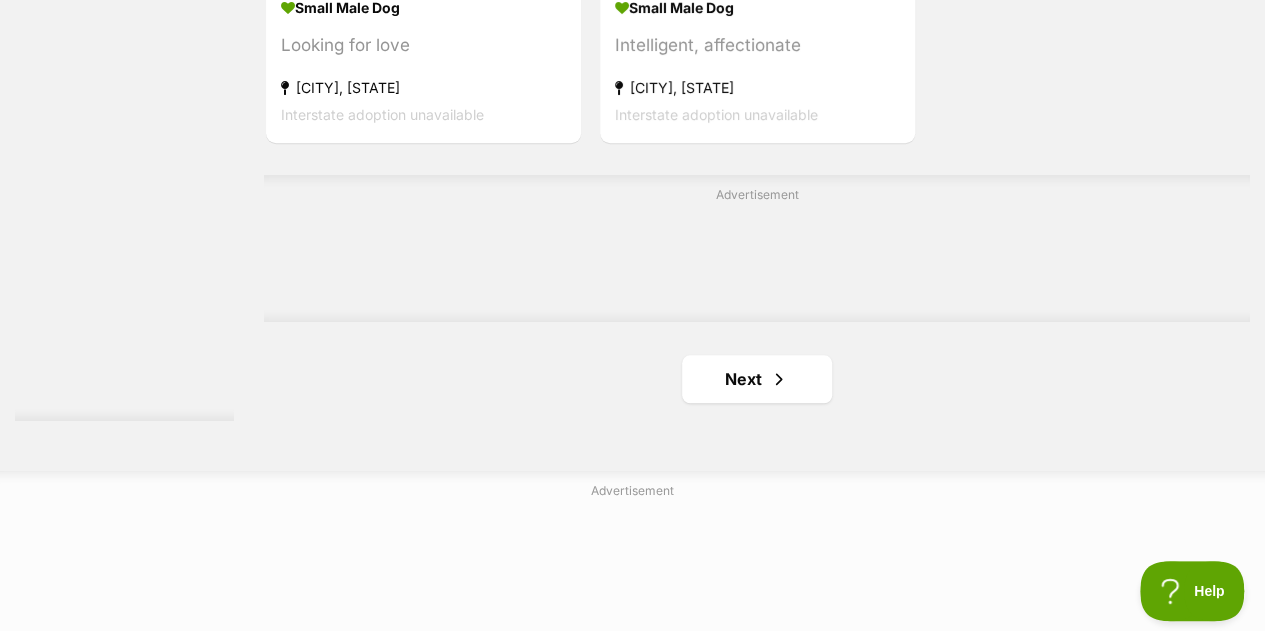 click on "Wesley & Snipes
small male Dog
Bonded Boys
Shailer Park, QLD
Interstate adoption unavailable
Toby
small male Dog
Looking for love
Hillview, QLD
Interstate adoption unavailable
Frankie
small male Dog
Looking for love
Ipswich, QLD
Interstate adoption unavailable
Alfie
small male Dog
Looking for love
Alexandra Hills, QLD
Interstate adoption unavailable
Bingo
small male Dog
Looking for love
Kallangur, QLD
Interstate adoption unavailable
Zac
small male Dog
Looking for love
Jimboomba, QLD
Interstate adoption unavailable
Advertisement
Baxter
small male Dog
Sweet & Cuddly
Labrador, QLD" at bounding box center [757, -1779] 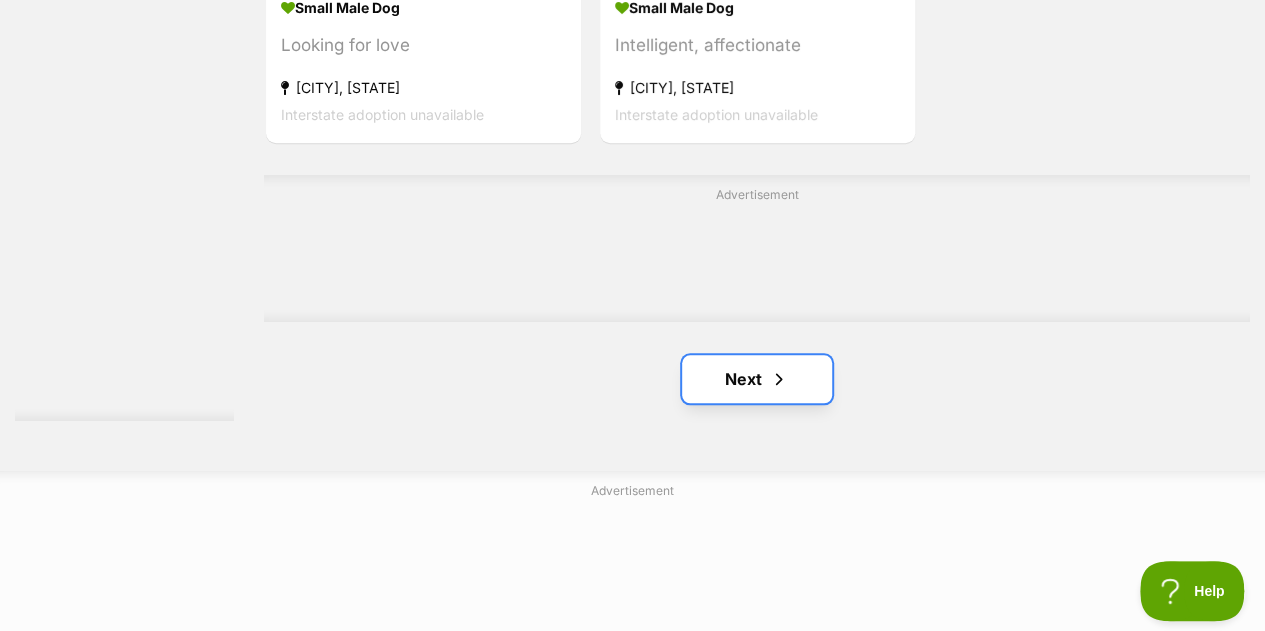 click on "Next" at bounding box center [757, 379] 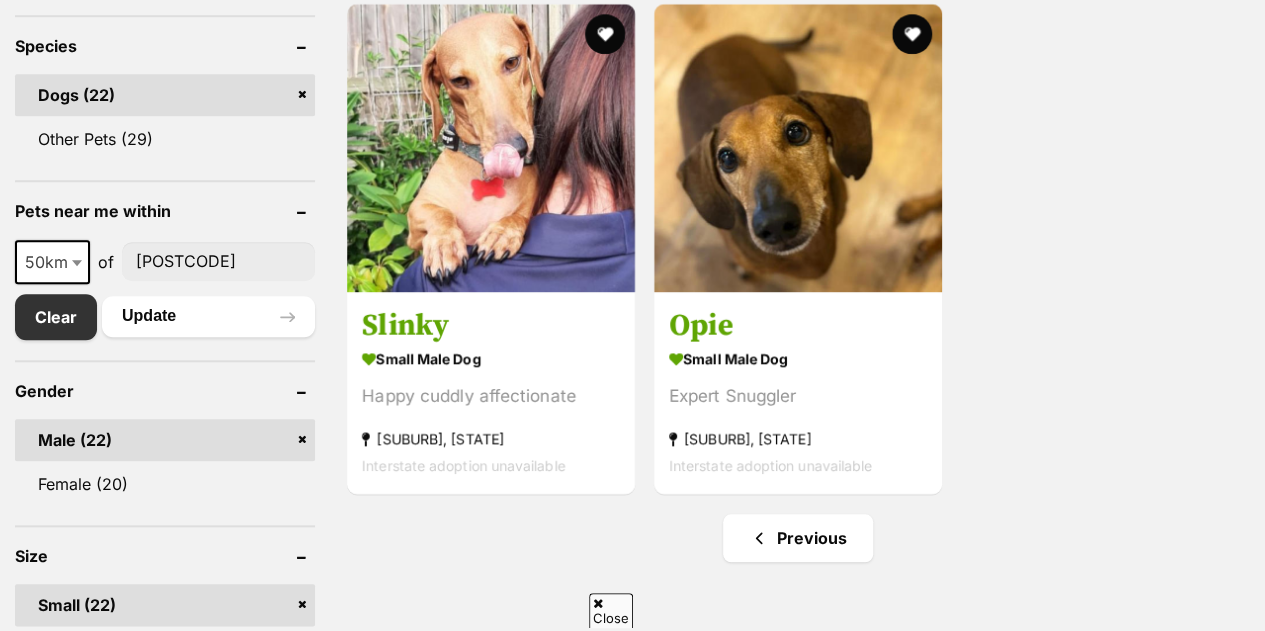 scroll, scrollTop: 821, scrollLeft: 0, axis: vertical 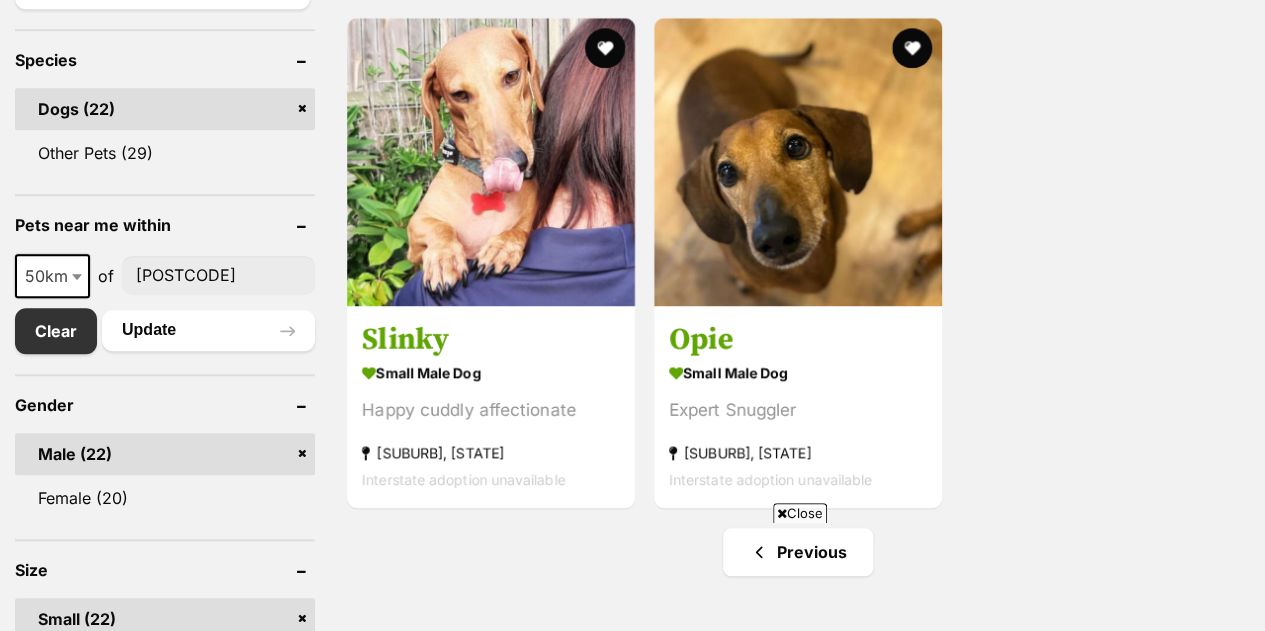 click on "Close" at bounding box center (800, 513) 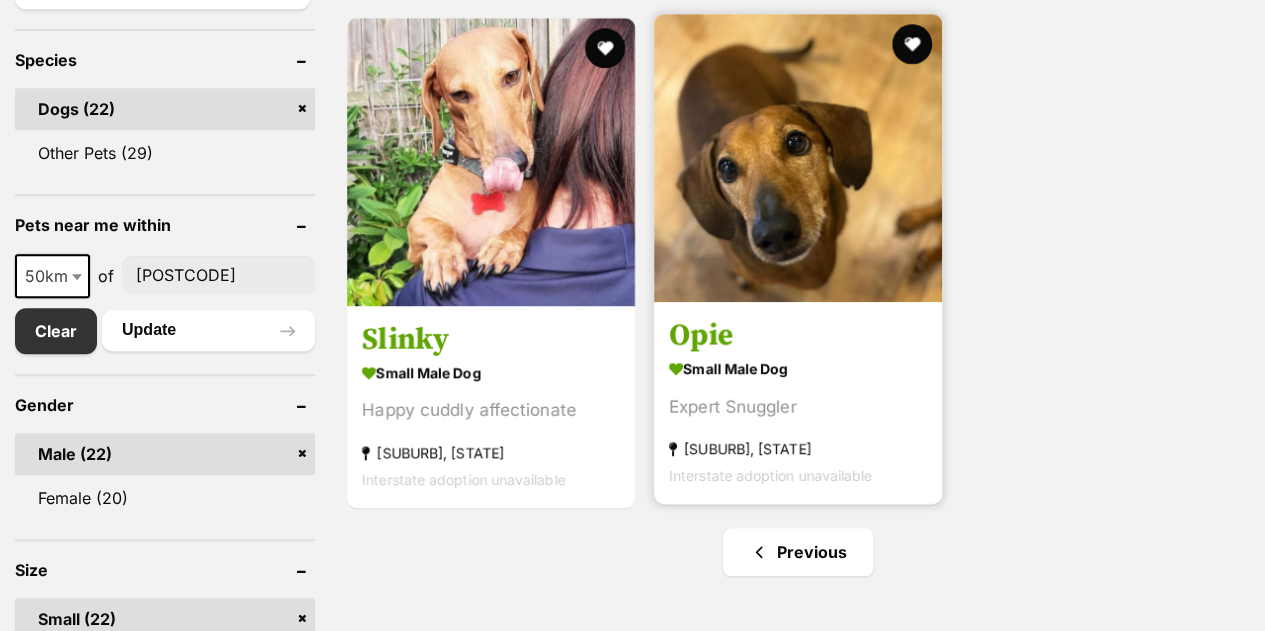 scroll, scrollTop: 0, scrollLeft: 0, axis: both 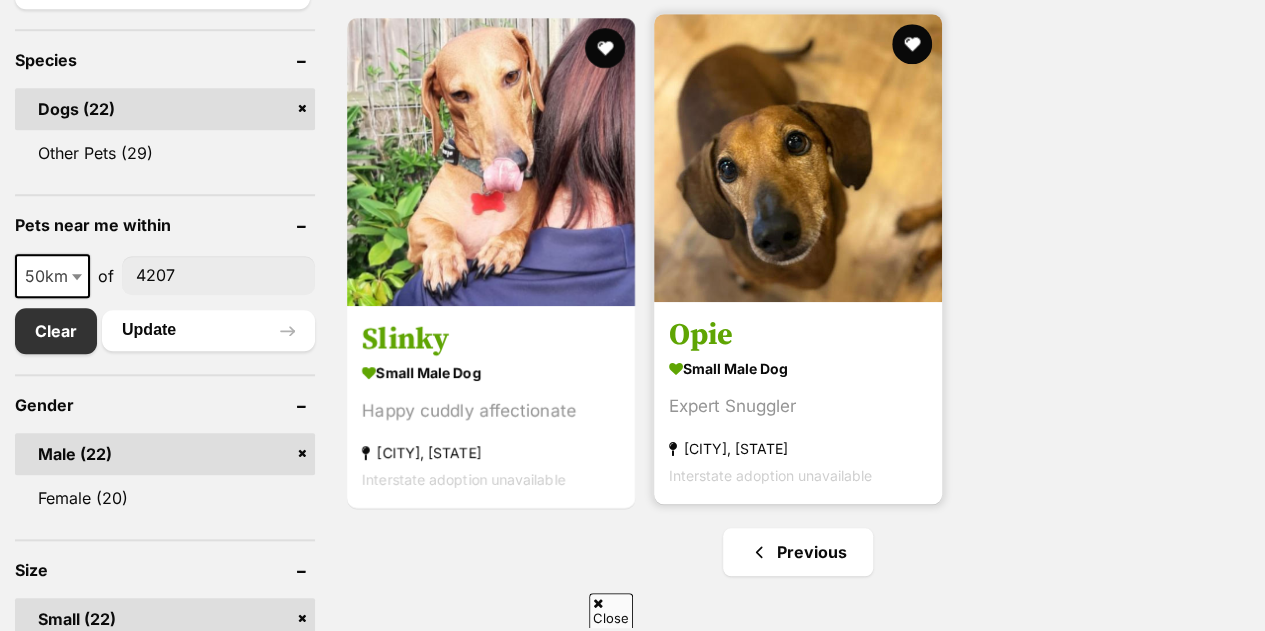 click at bounding box center (798, 158) 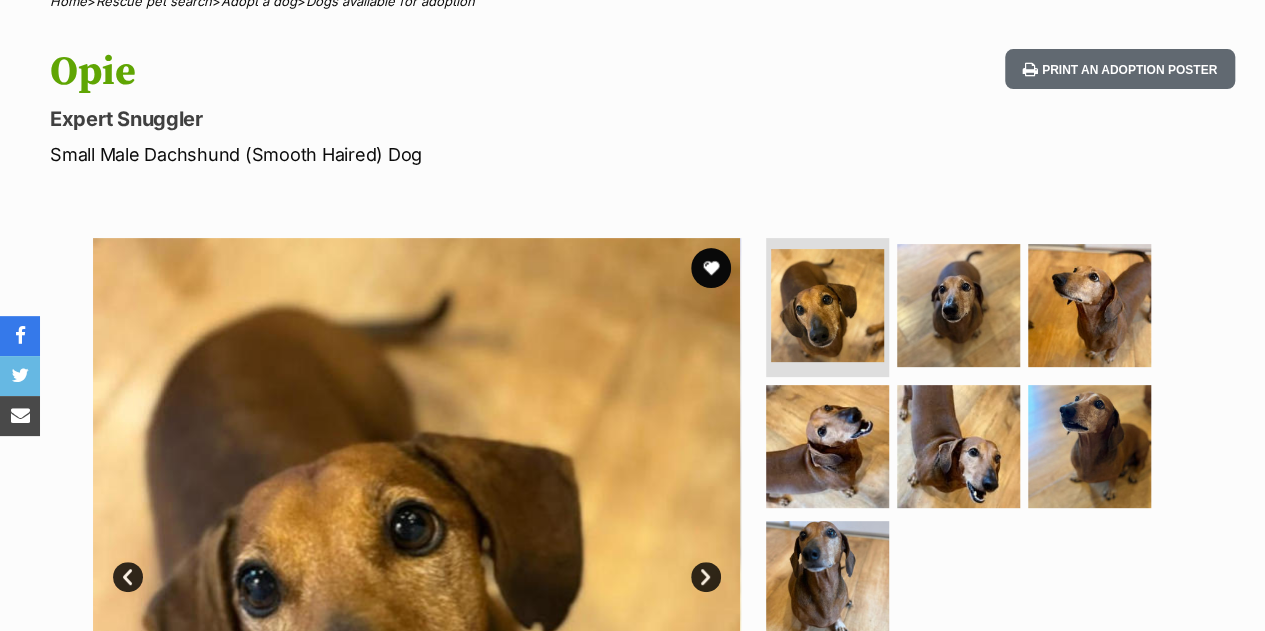 scroll, scrollTop: 0, scrollLeft: 0, axis: both 